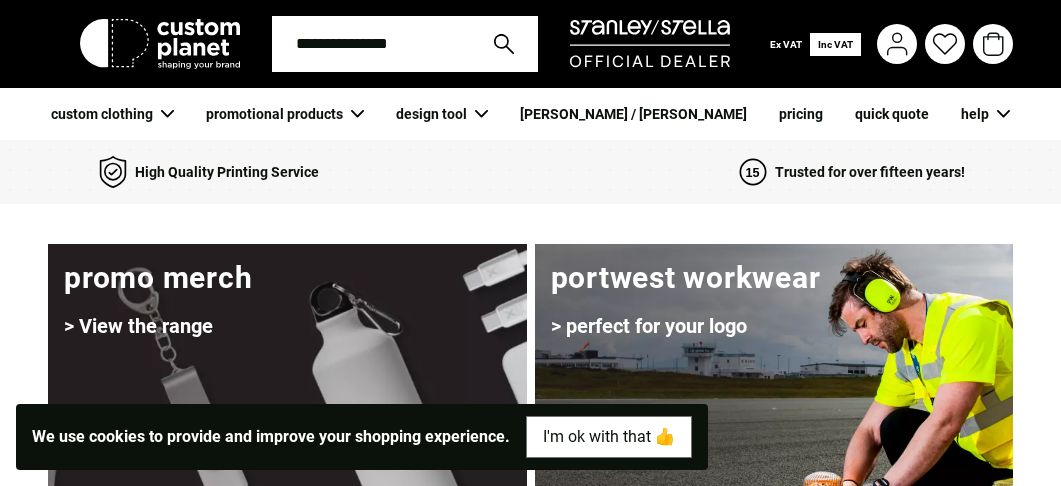 scroll, scrollTop: 0, scrollLeft: 0, axis: both 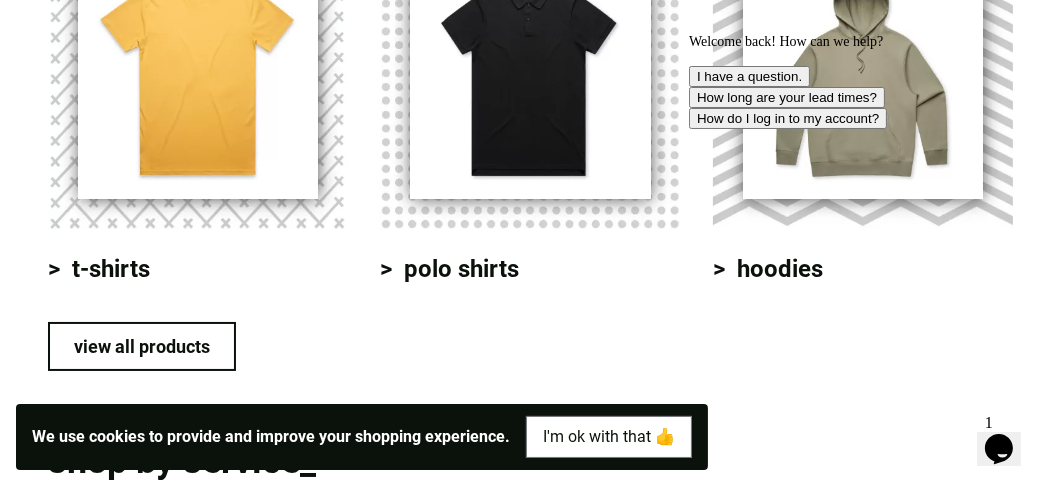 click at bounding box center [198, 79] 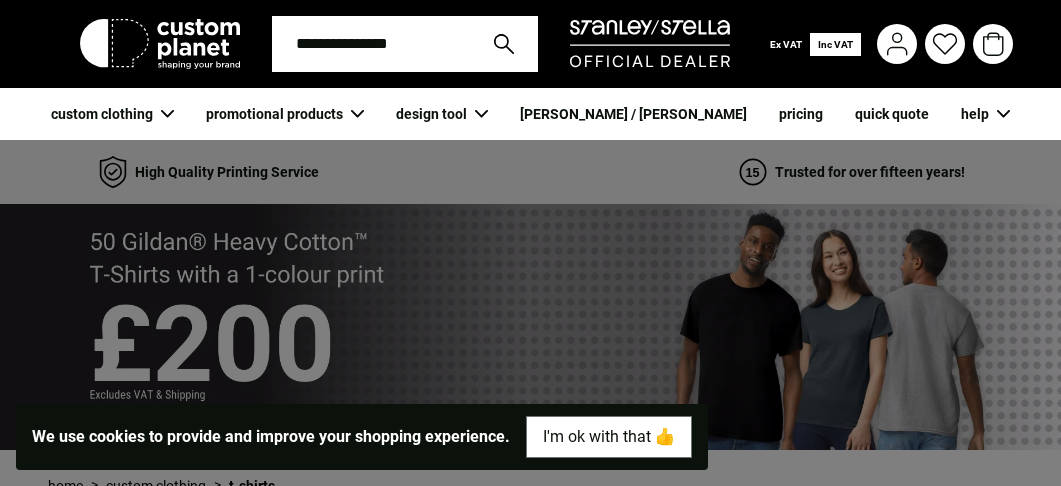 scroll, scrollTop: 0, scrollLeft: 0, axis: both 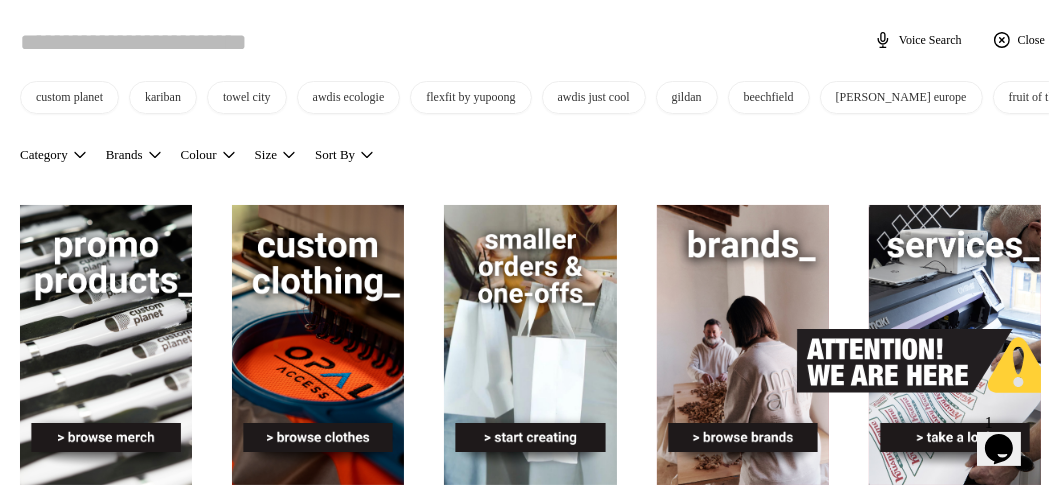 click at bounding box center (419, 40) 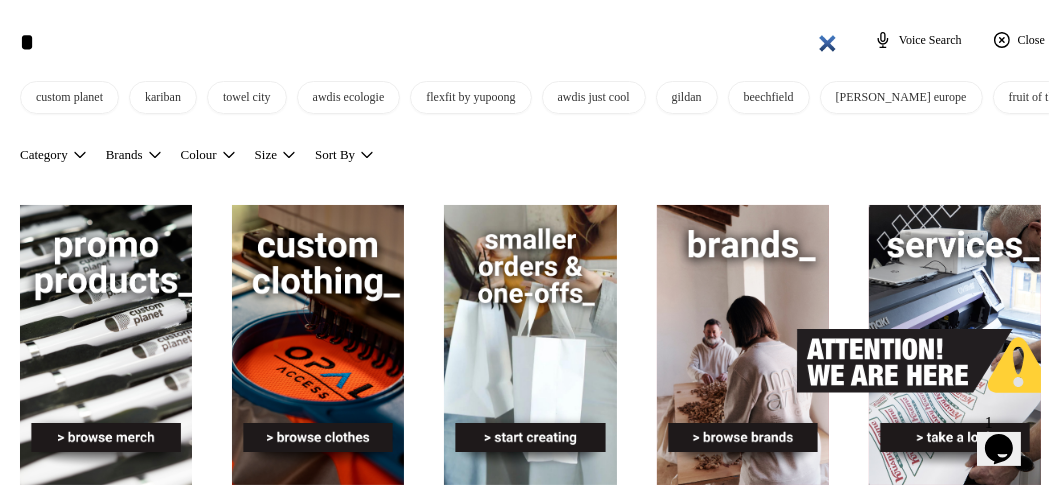 type on "*" 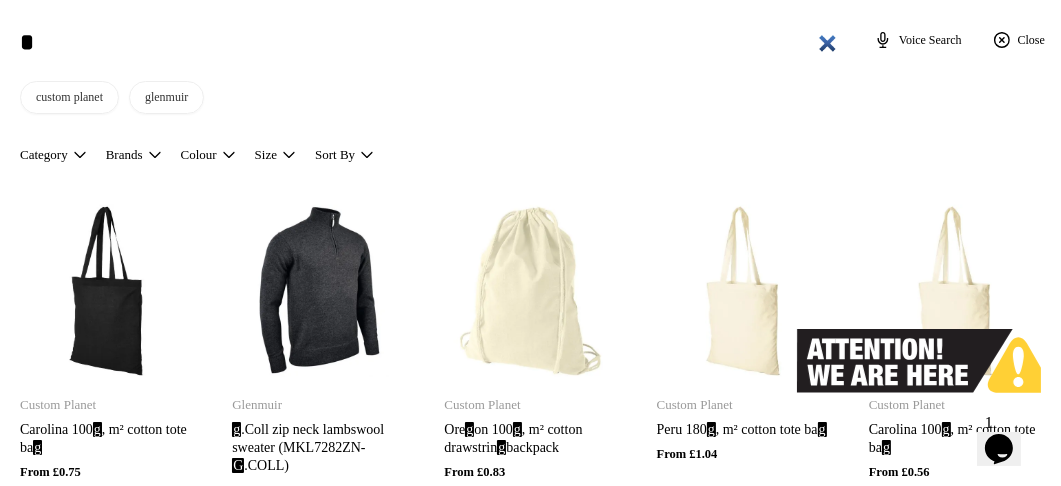 type on "**" 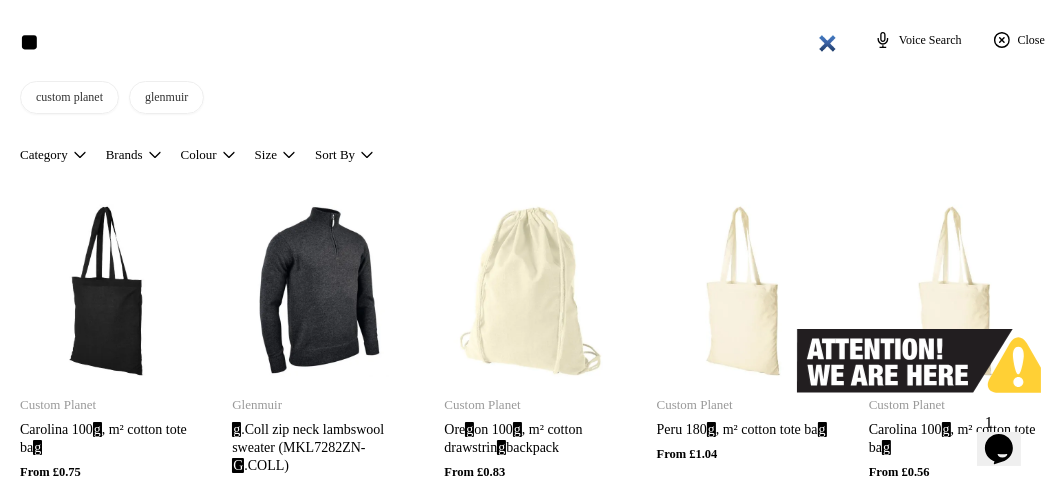 type on "**" 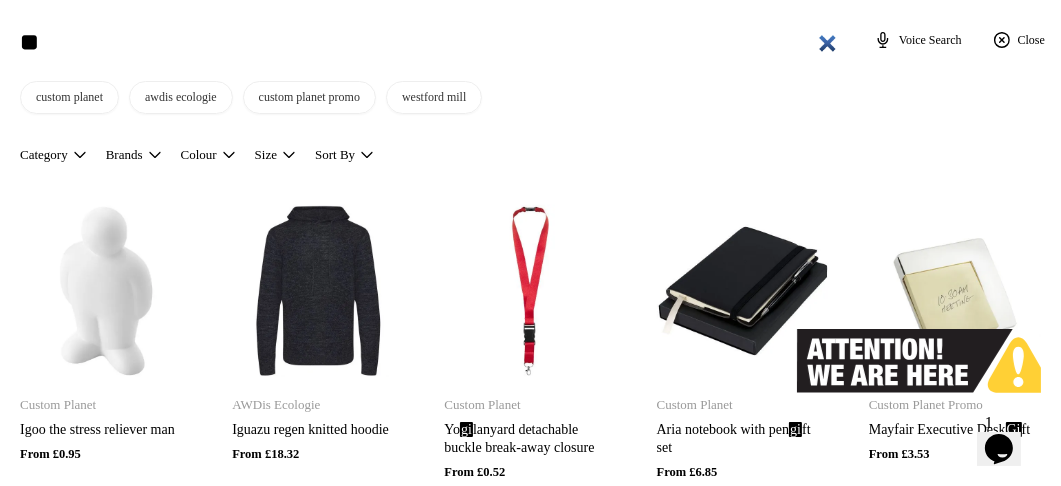type on "***" 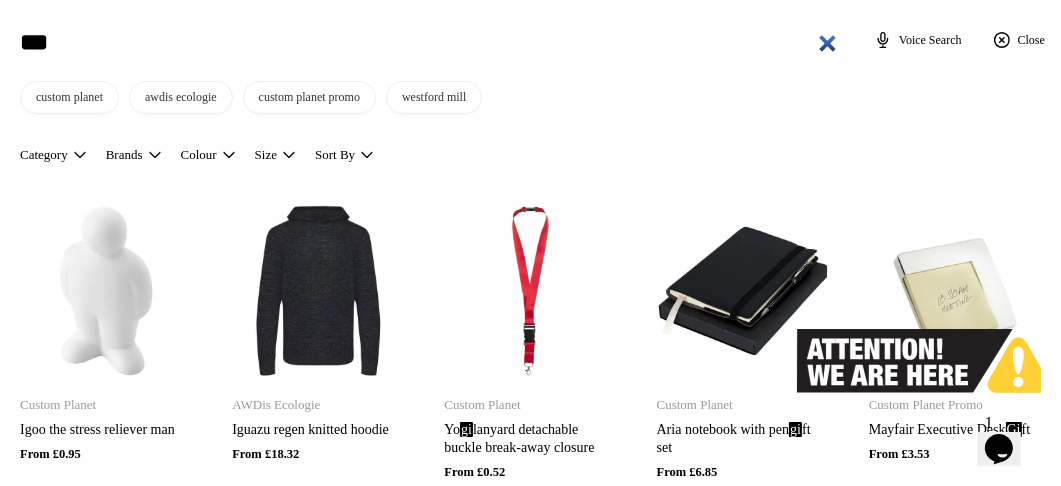 type on "***" 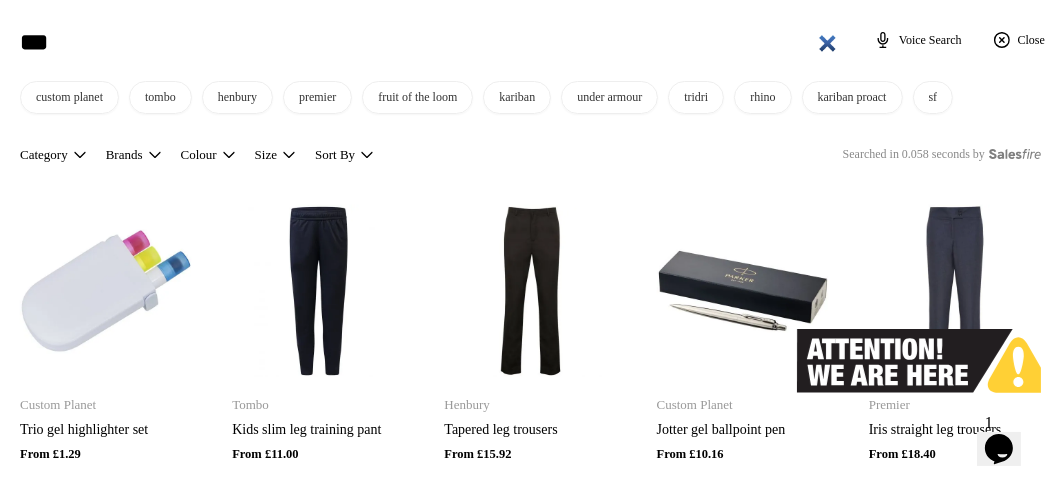 type on "****" 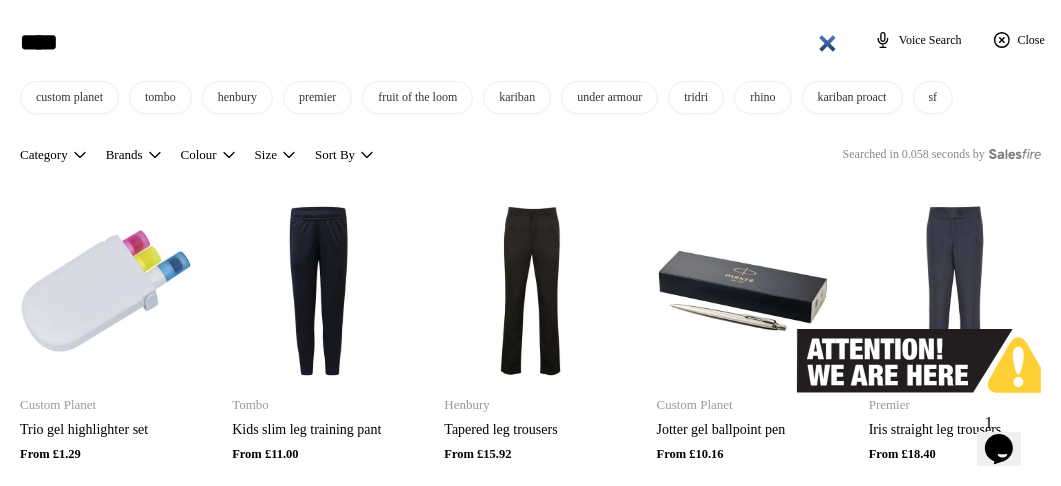 type on "****" 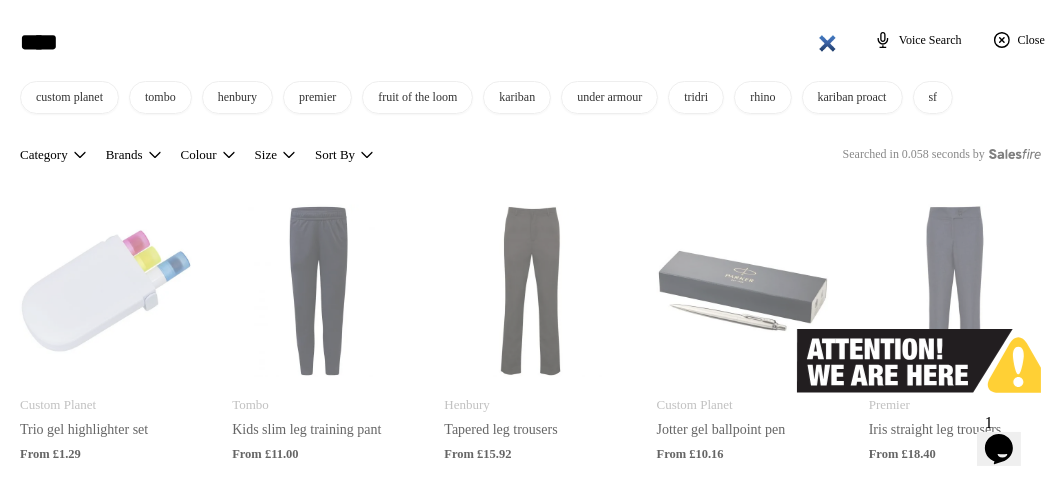 type on "*****" 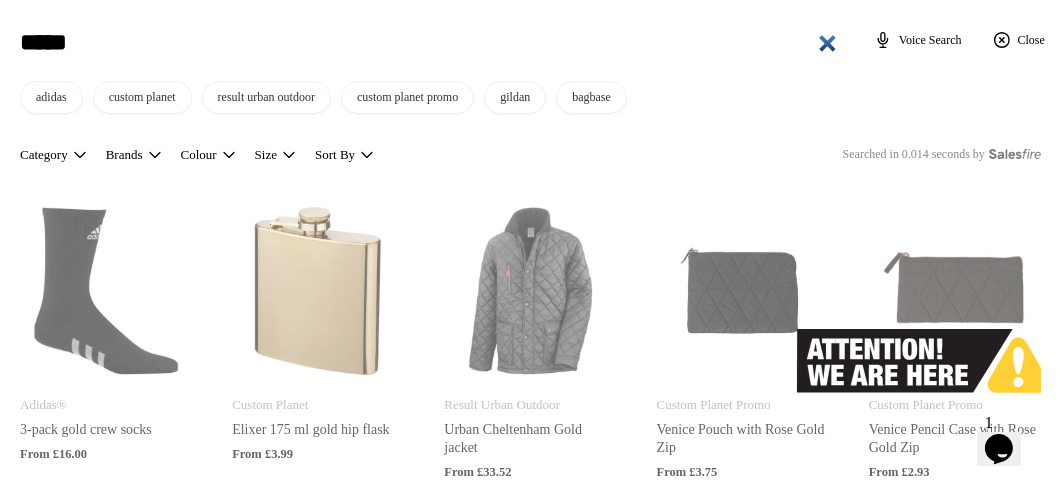 type on "*****" 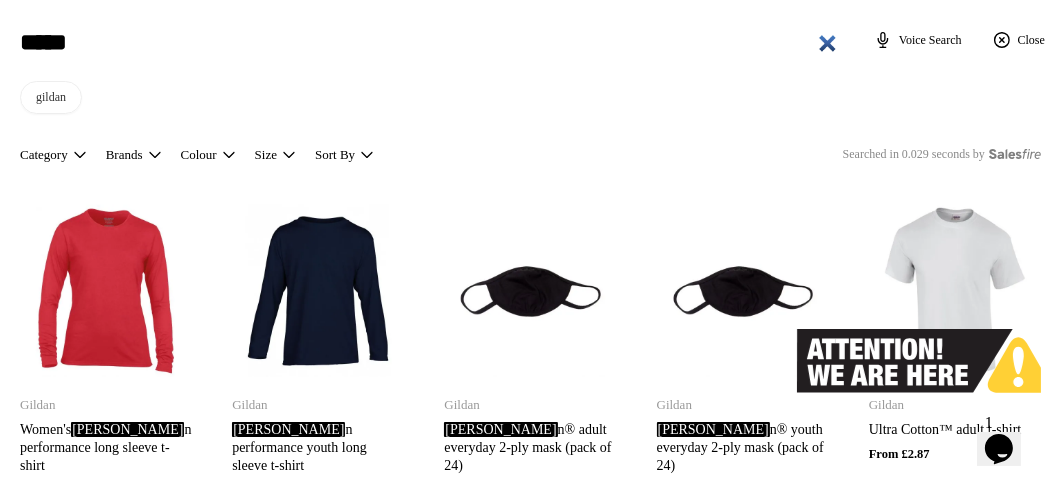 type on "******" 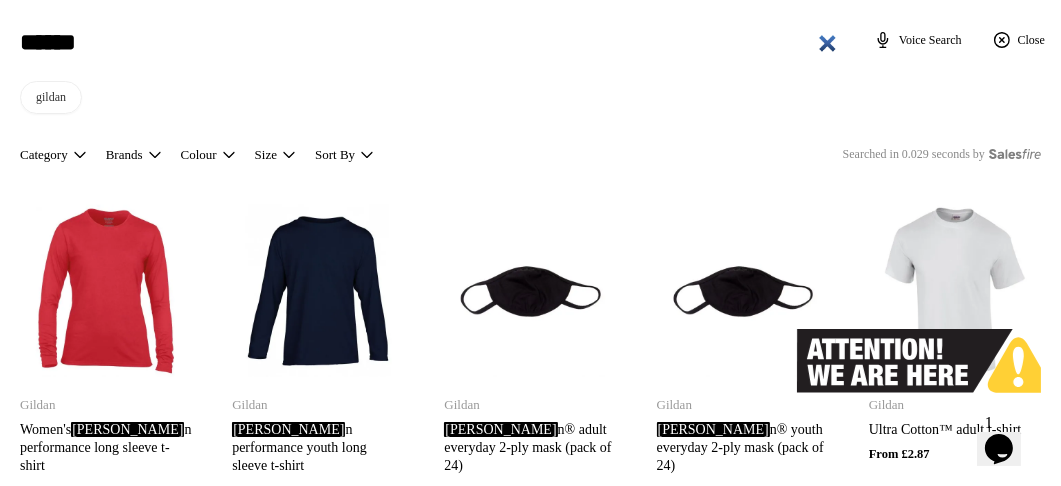 type on "******" 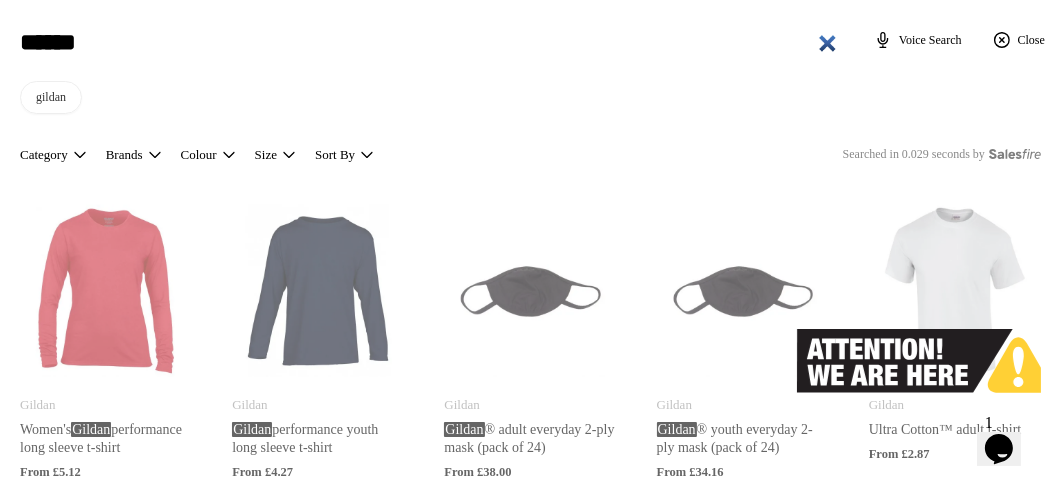 type on "******" 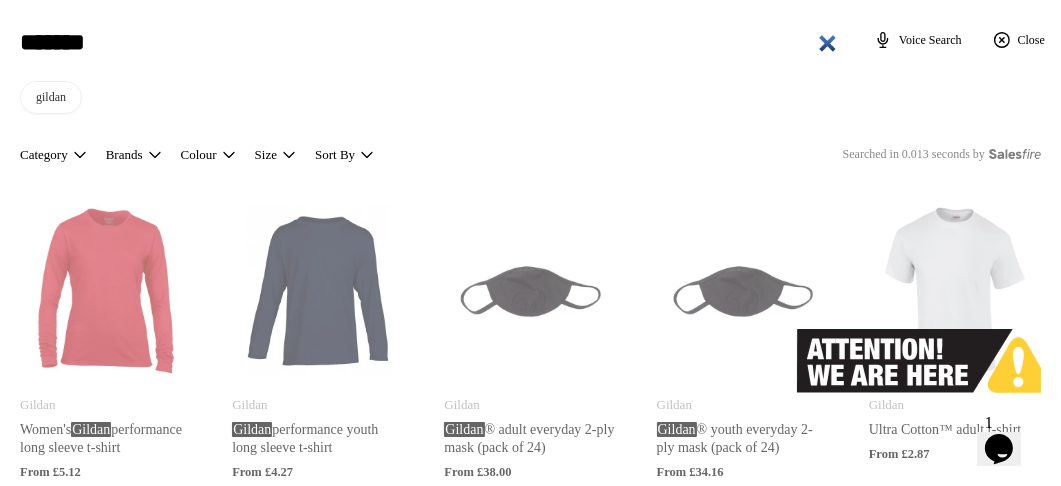type on "******" 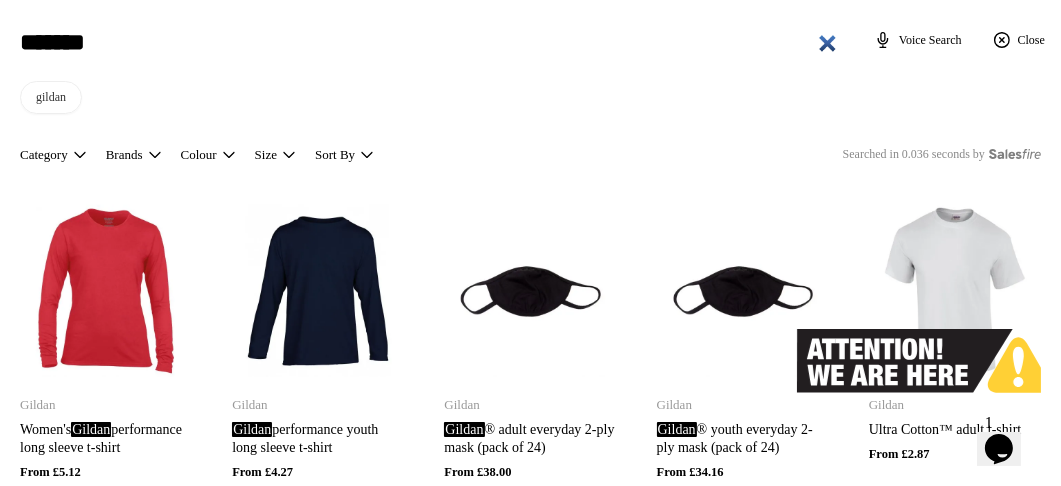 type on "********" 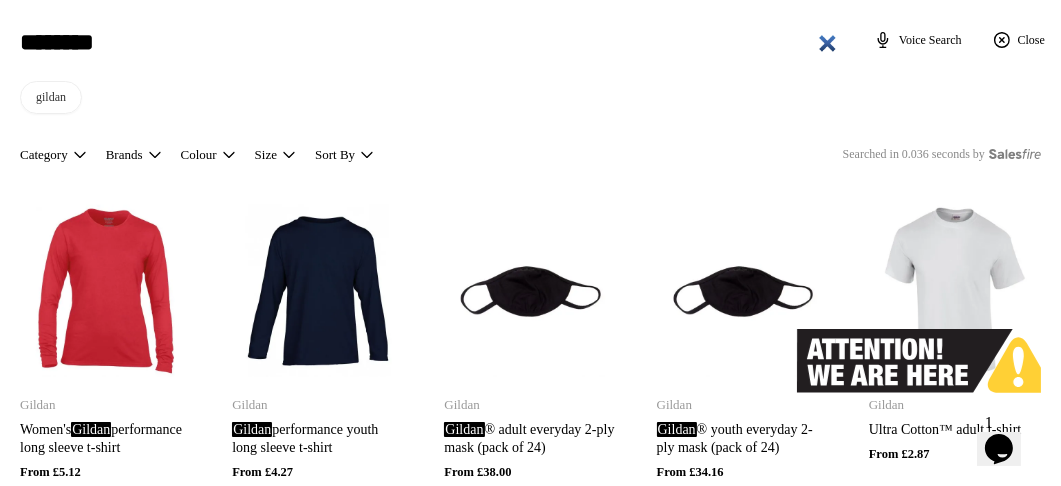 type on "********" 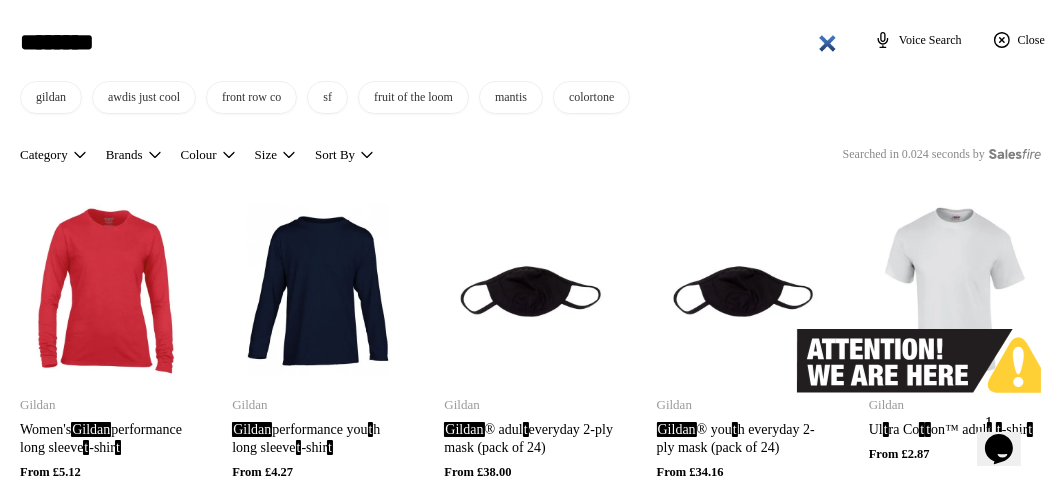 type on "*********" 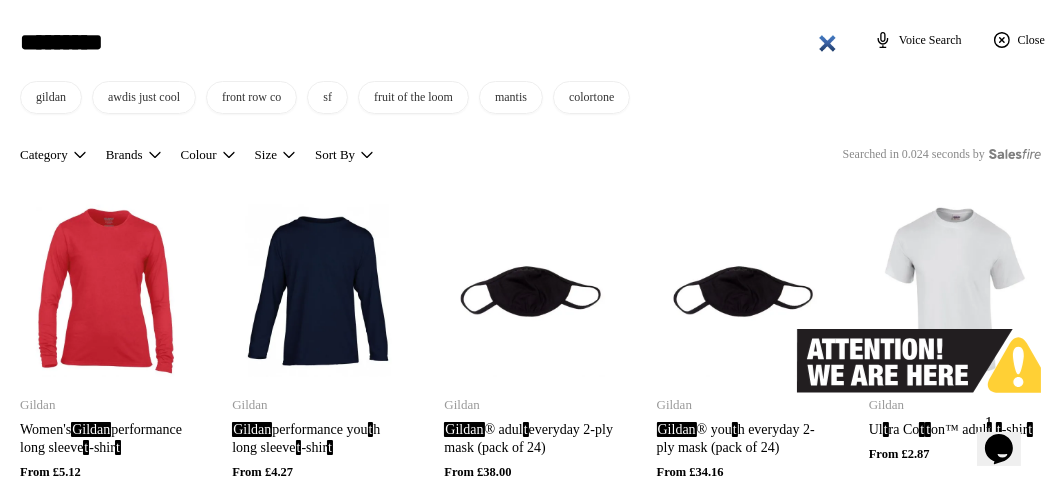 type on "*********" 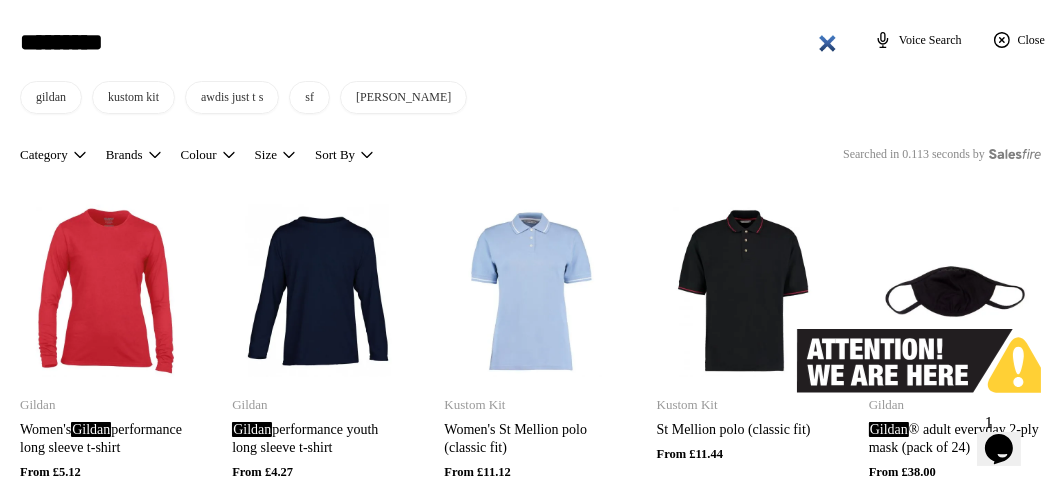 type on "**********" 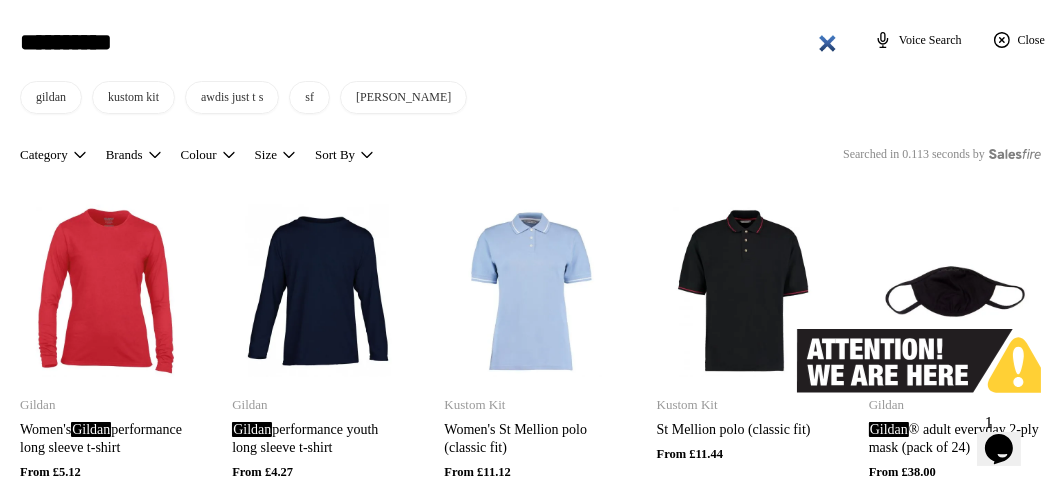 type on "**********" 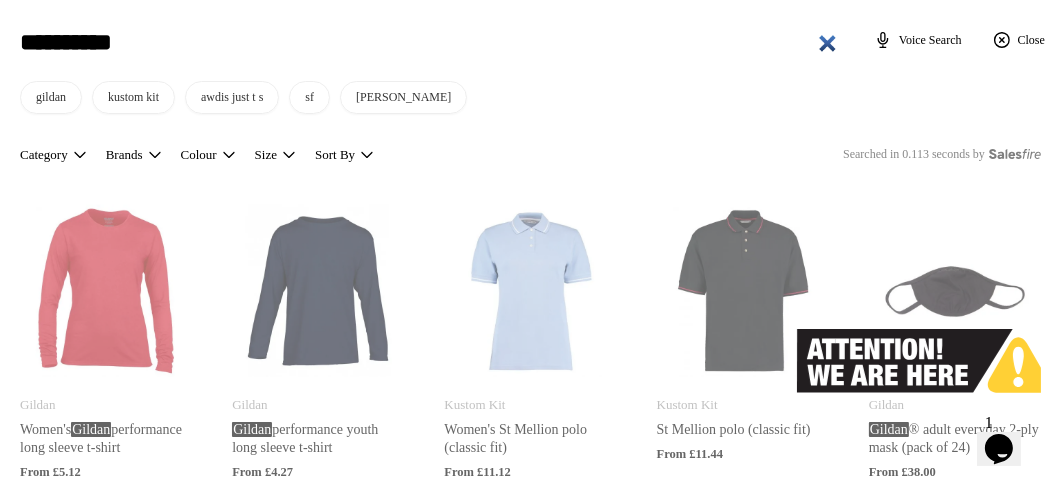 type on "**********" 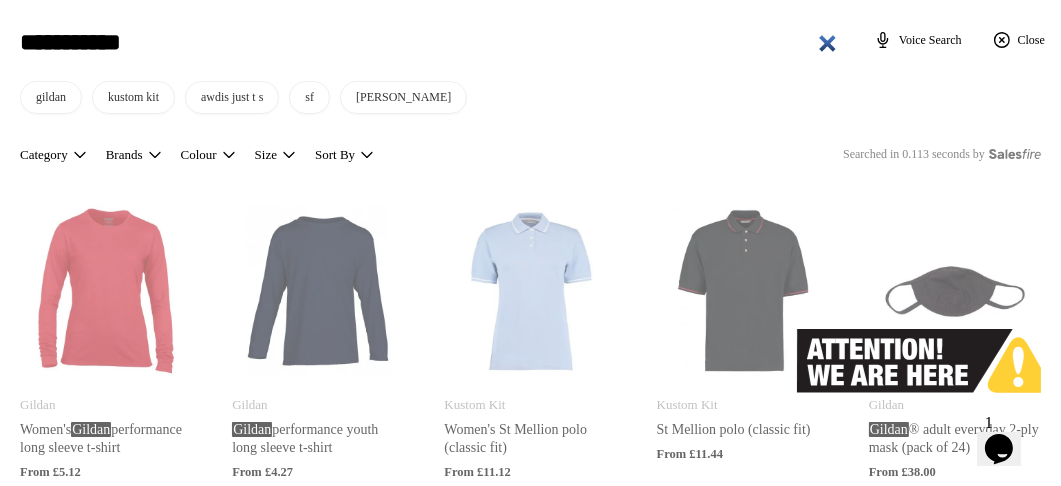 type on "**********" 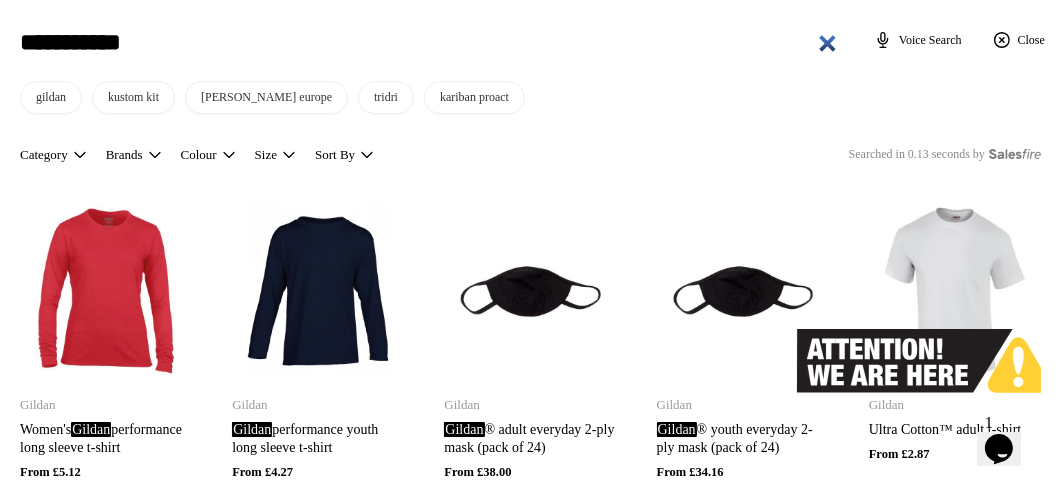 type on "**********" 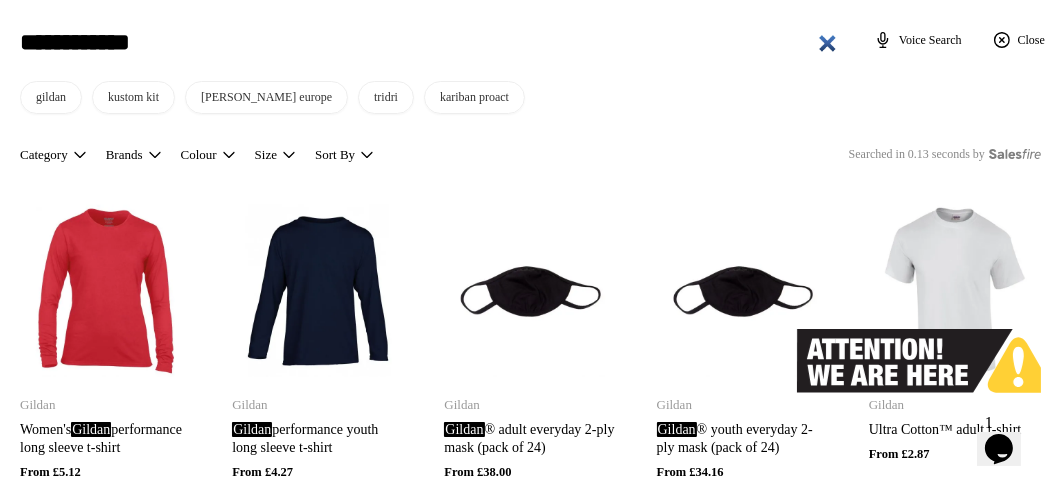 type on "**********" 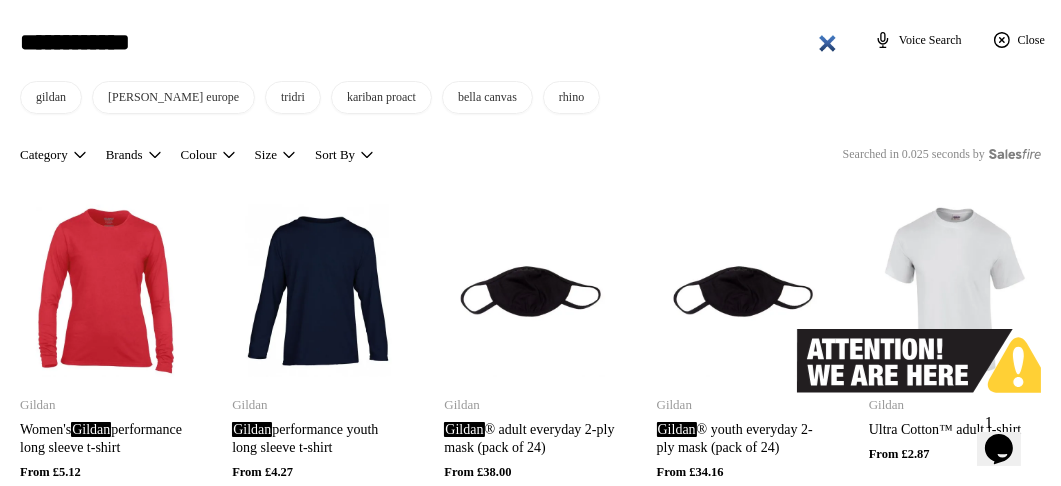 type on "**********" 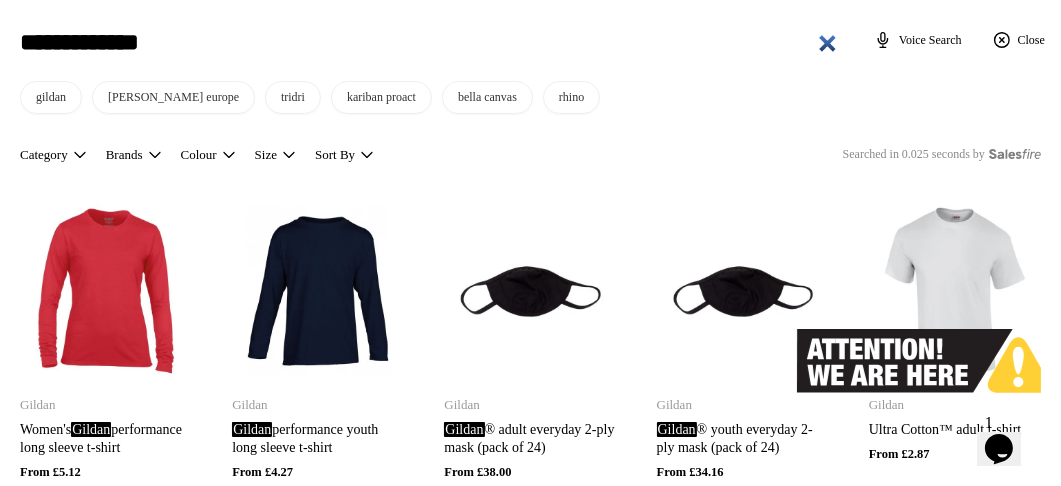 type on "**********" 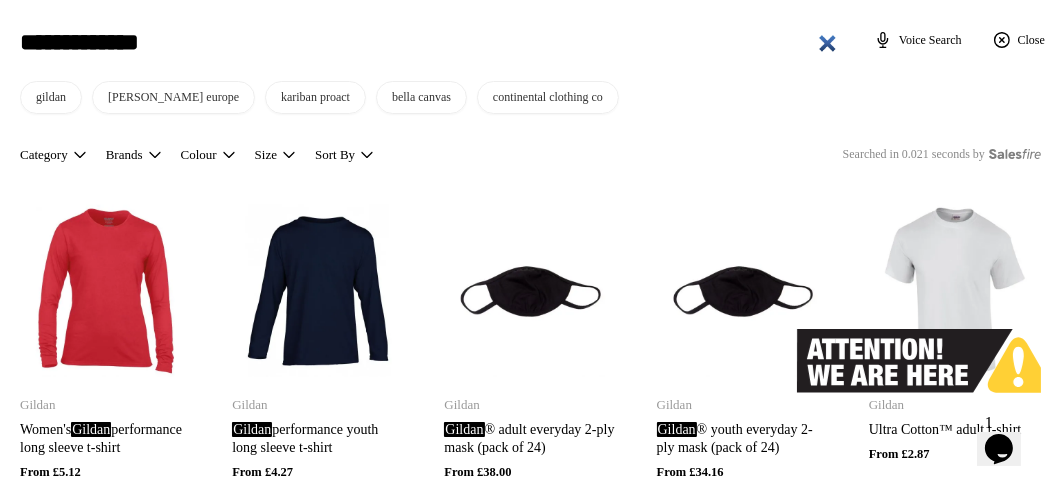 type on "**********" 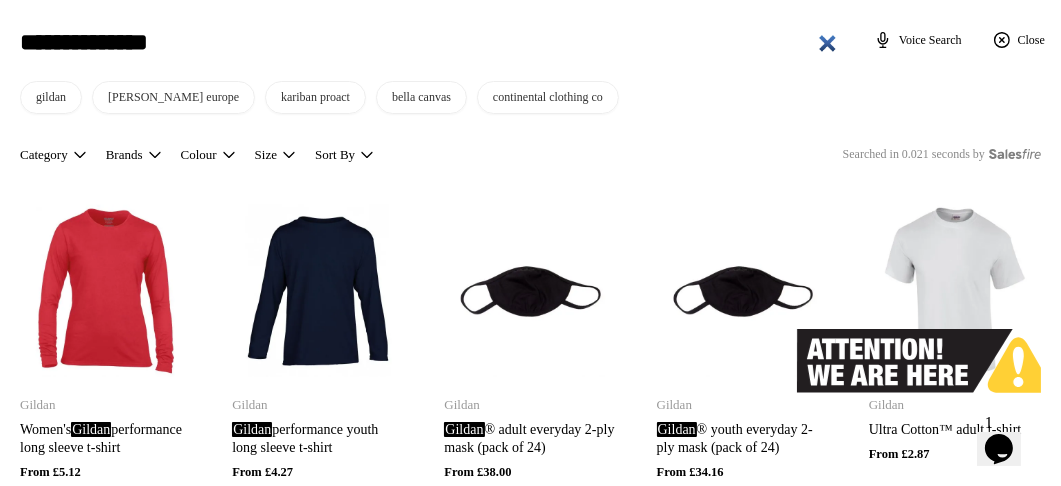 type on "**********" 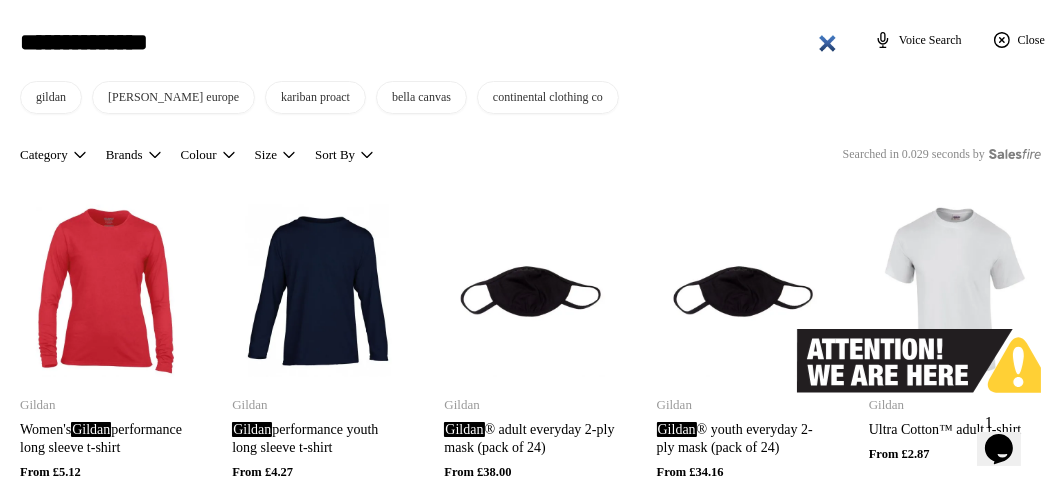 type on "**********" 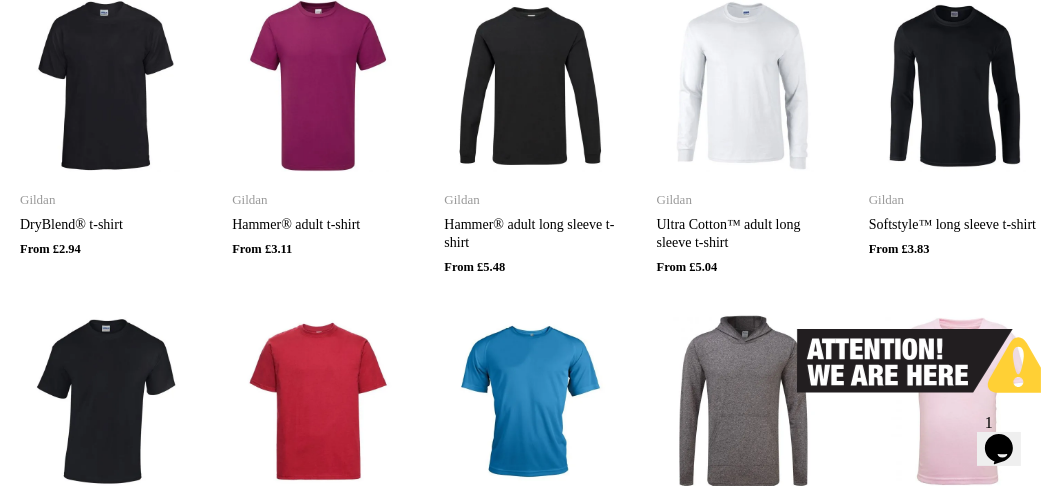 scroll, scrollTop: 480, scrollLeft: 0, axis: vertical 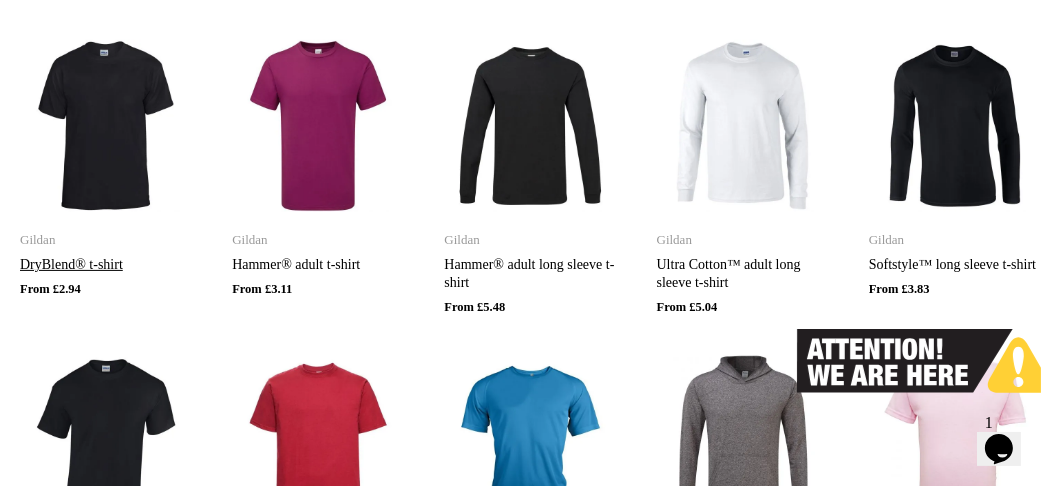 click at bounding box center [106, 127] 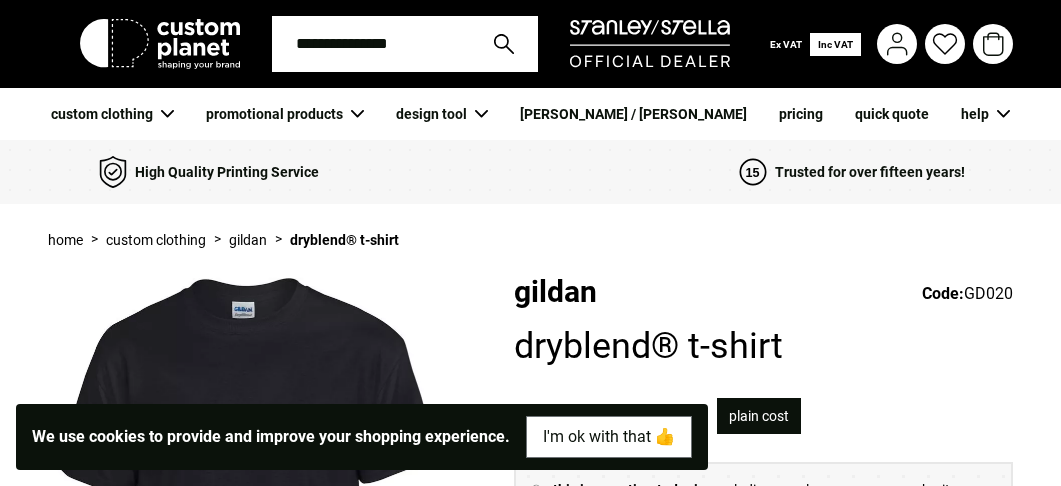 scroll, scrollTop: 0, scrollLeft: 0, axis: both 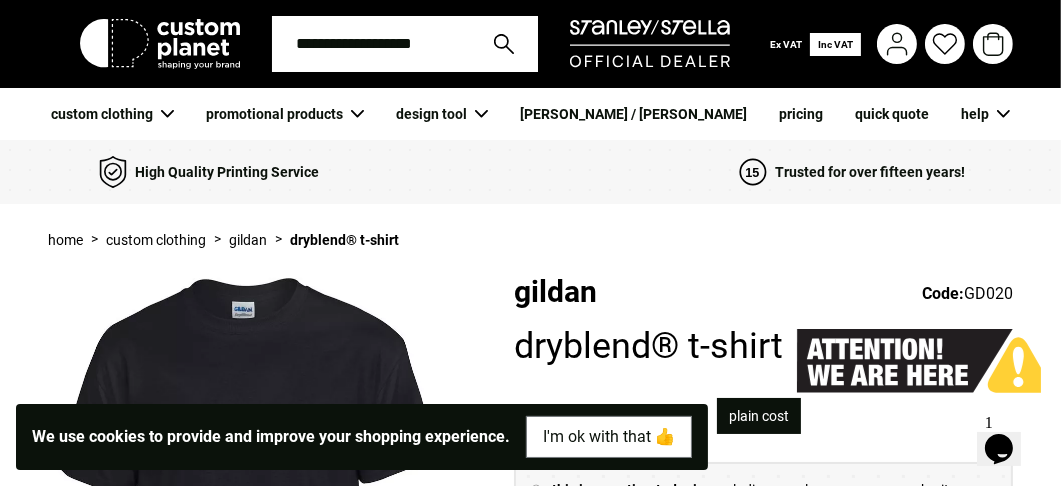 click at bounding box center [796, 386] 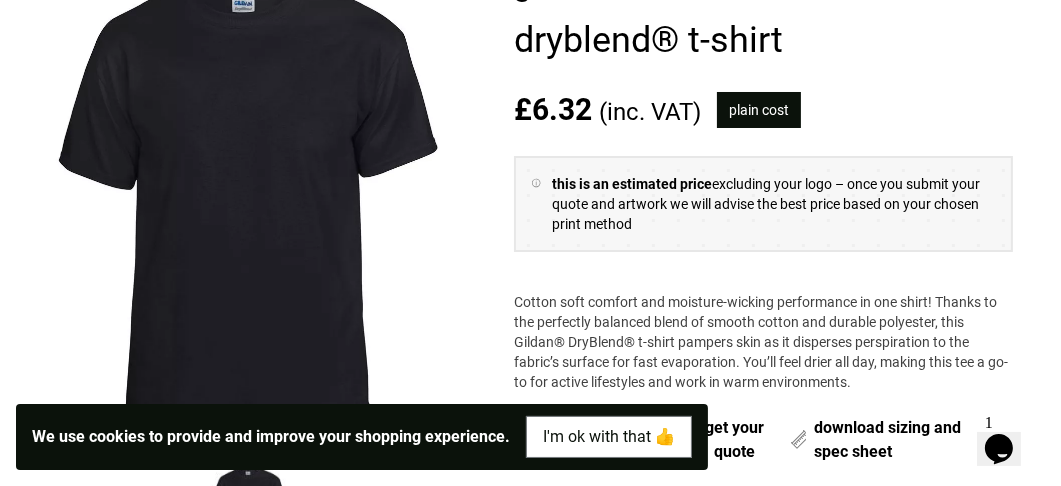 scroll, scrollTop: 320, scrollLeft: 0, axis: vertical 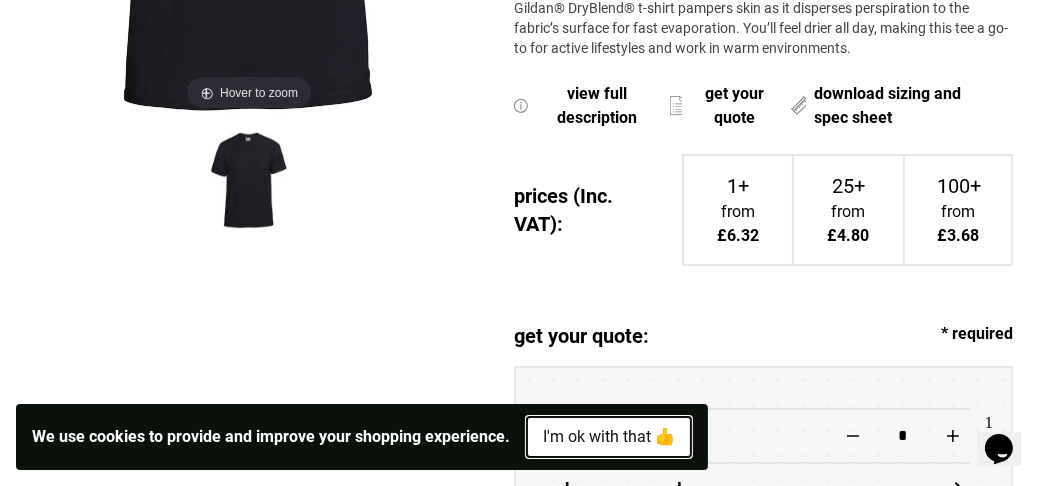 click on "I'm ok with that 👍" at bounding box center (609, 437) 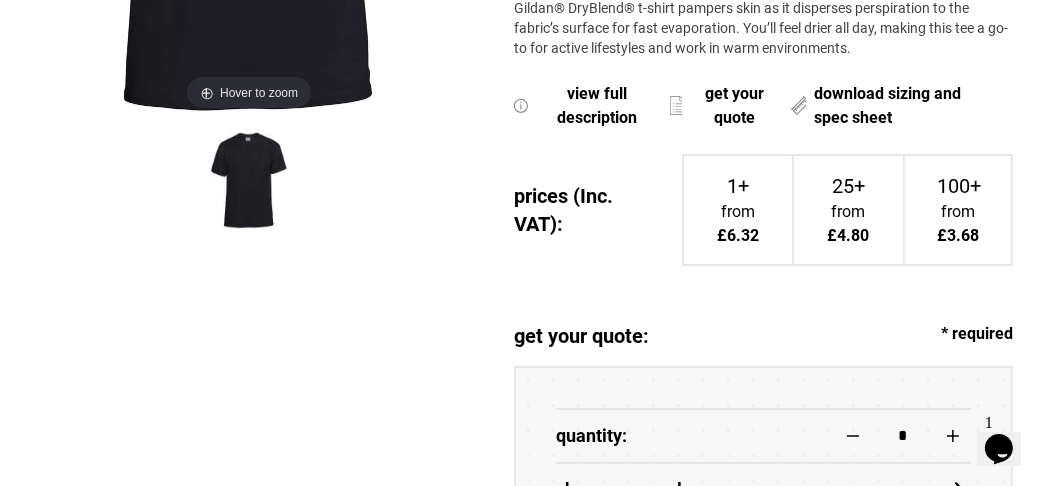 click on "Hover to zoom" at bounding box center (249, 525) 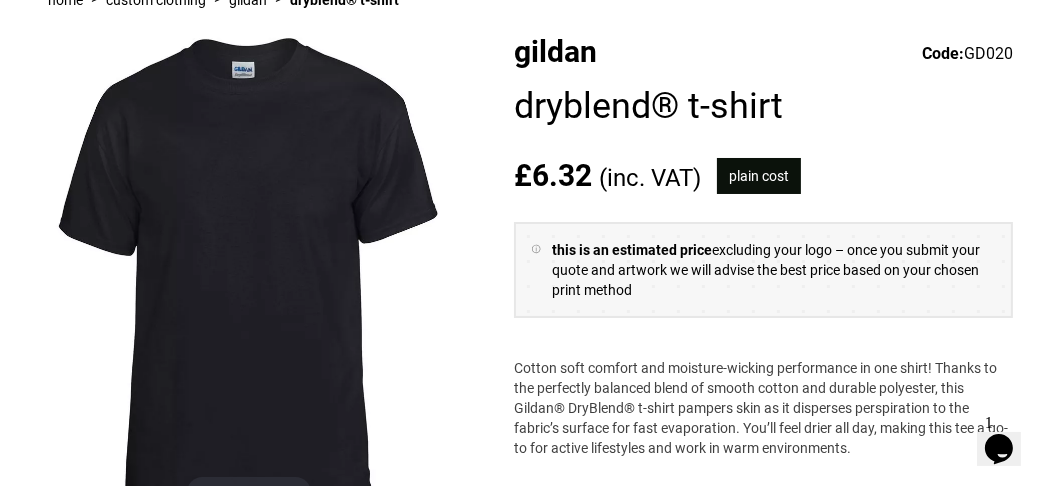 scroll, scrollTop: 200, scrollLeft: 0, axis: vertical 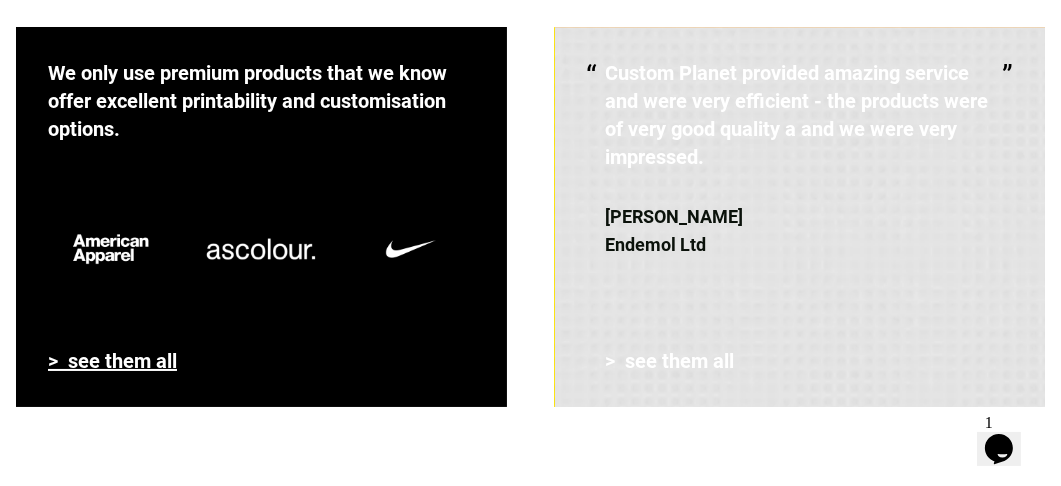 click on ">  see them all" at bounding box center [112, 361] 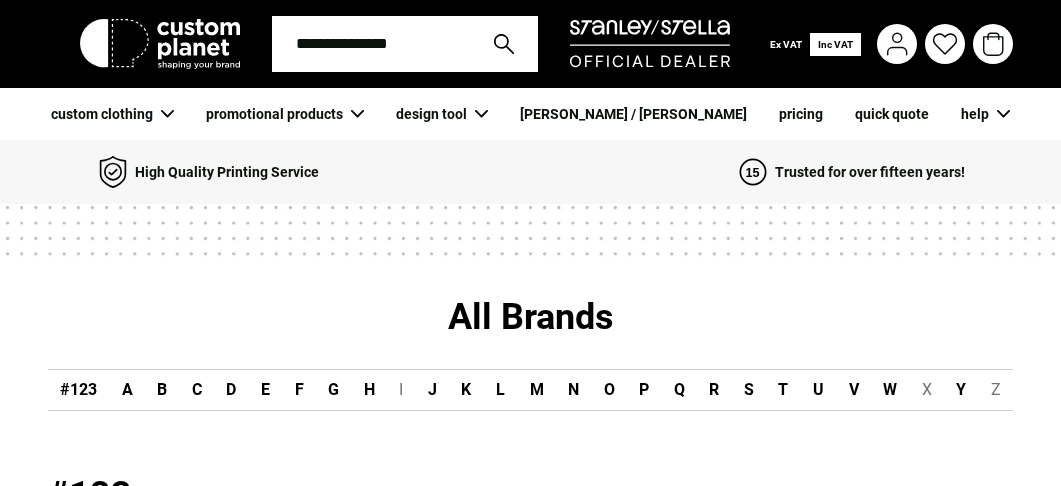 scroll, scrollTop: 0, scrollLeft: 0, axis: both 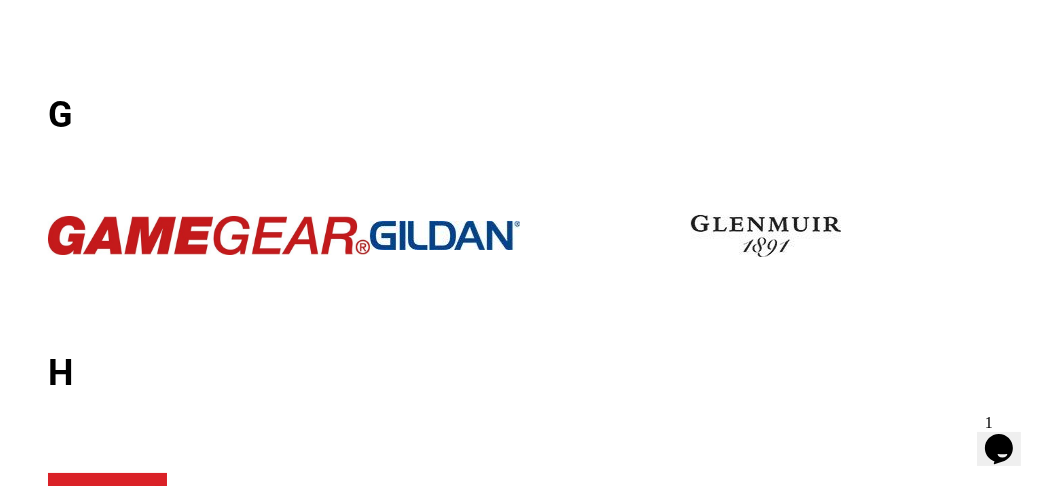 click at bounding box center (209, 235) 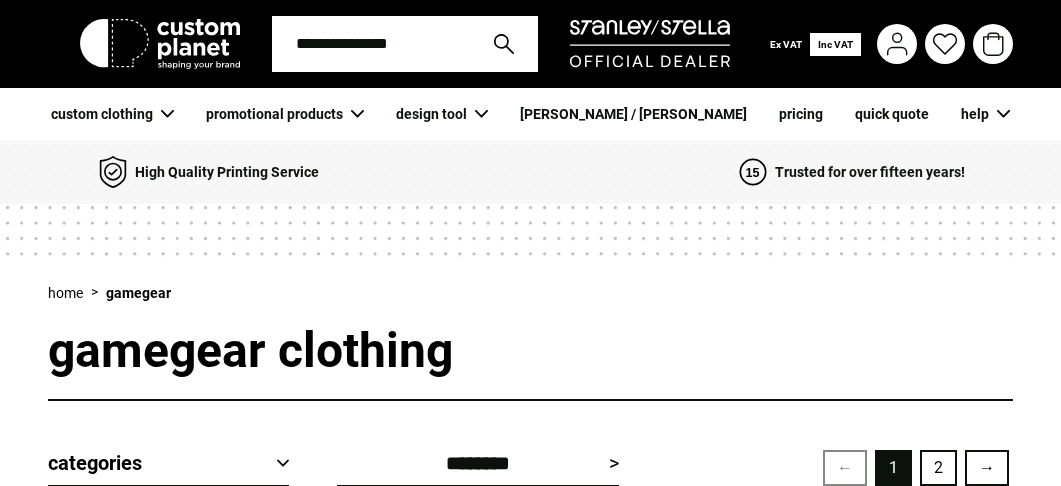 scroll, scrollTop: 0, scrollLeft: 0, axis: both 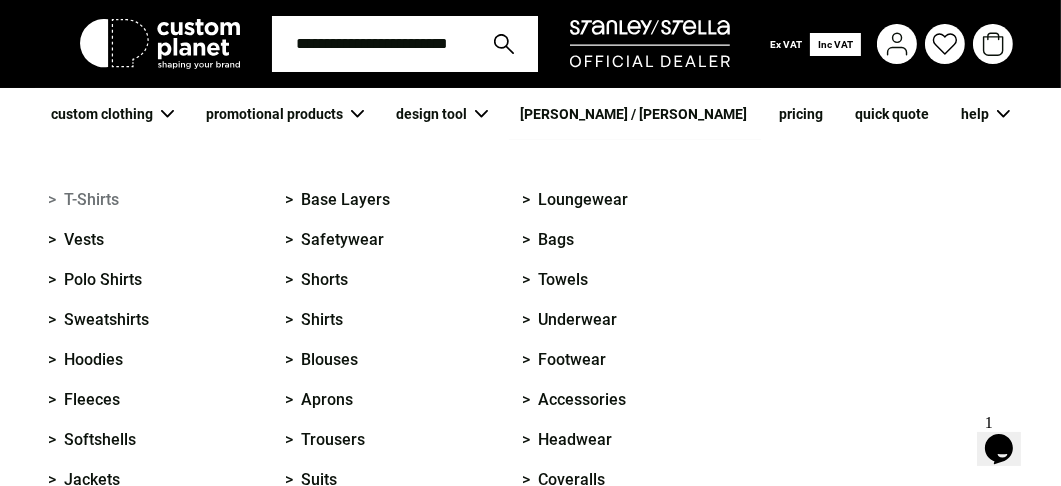 click on ">  T-Shirts" at bounding box center (83, 200) 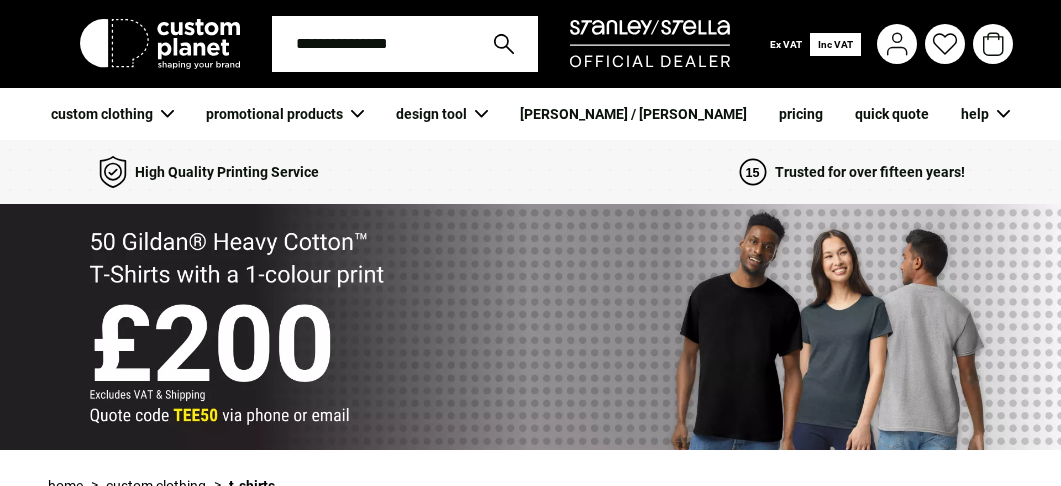 scroll, scrollTop: 0, scrollLeft: 0, axis: both 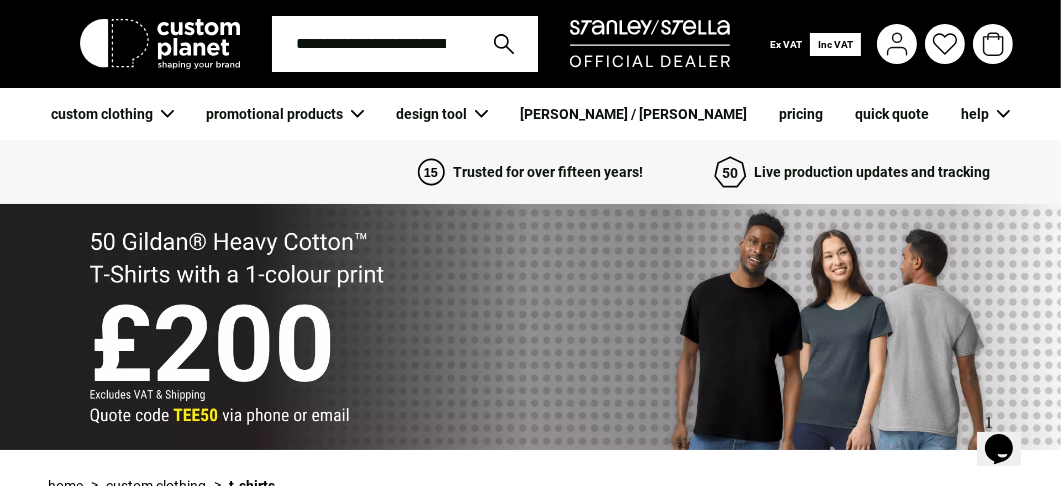 click at bounding box center [530, 327] 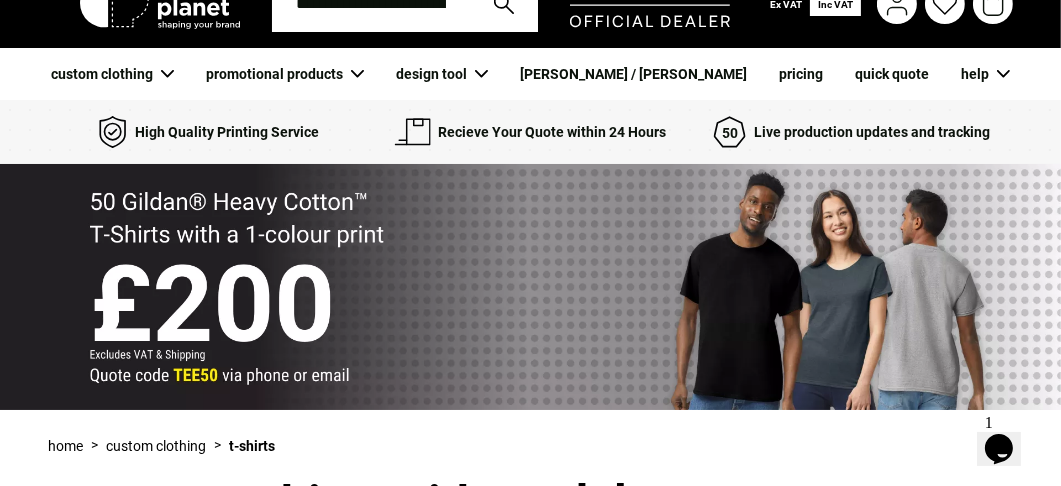 scroll, scrollTop: 80, scrollLeft: 0, axis: vertical 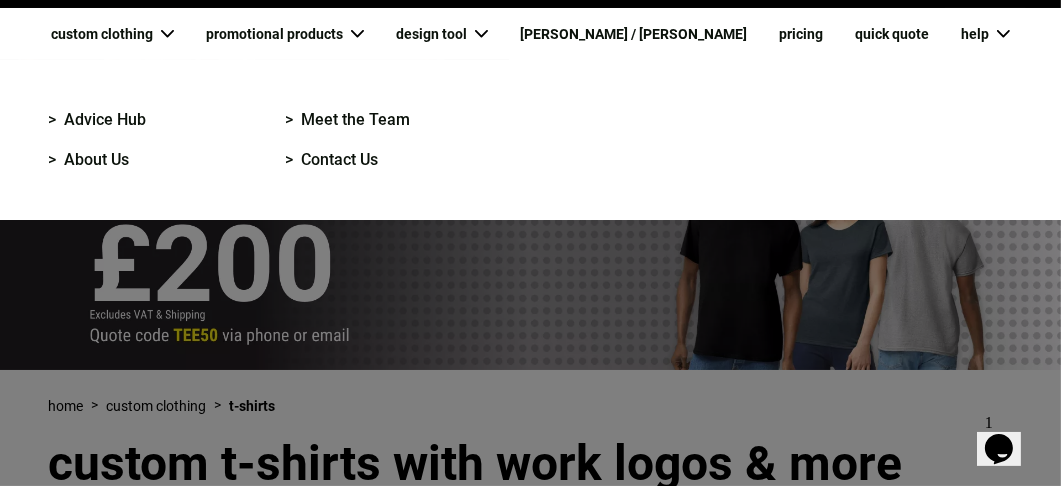click 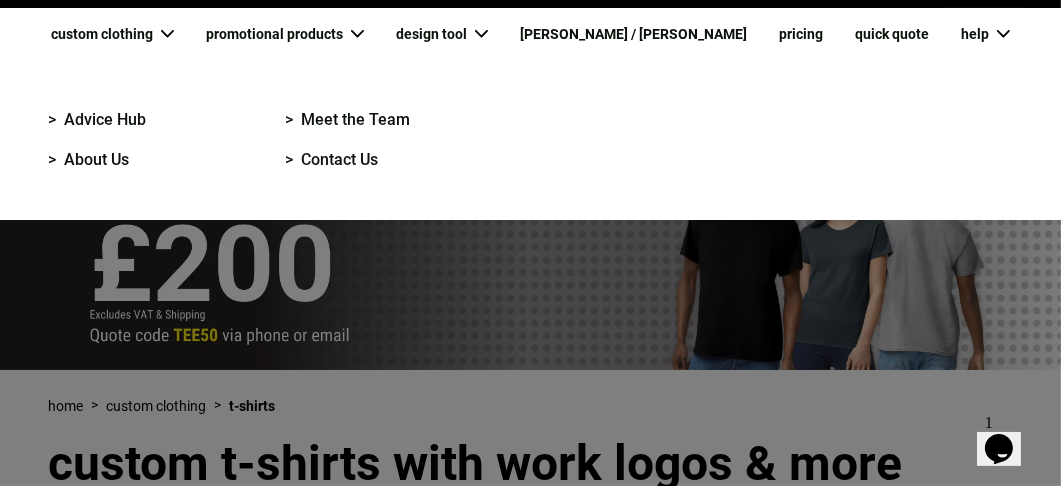 click 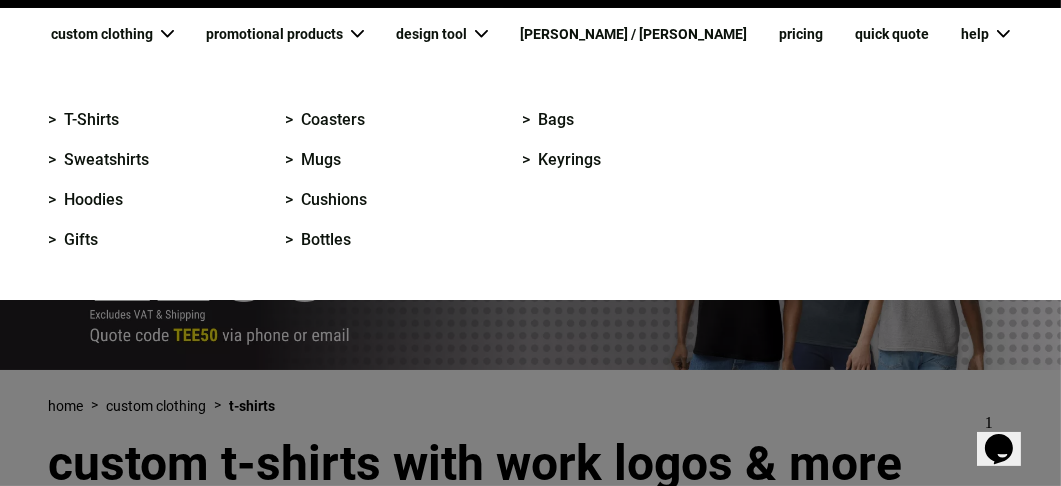 click on "design tool" at bounding box center [442, 34] 